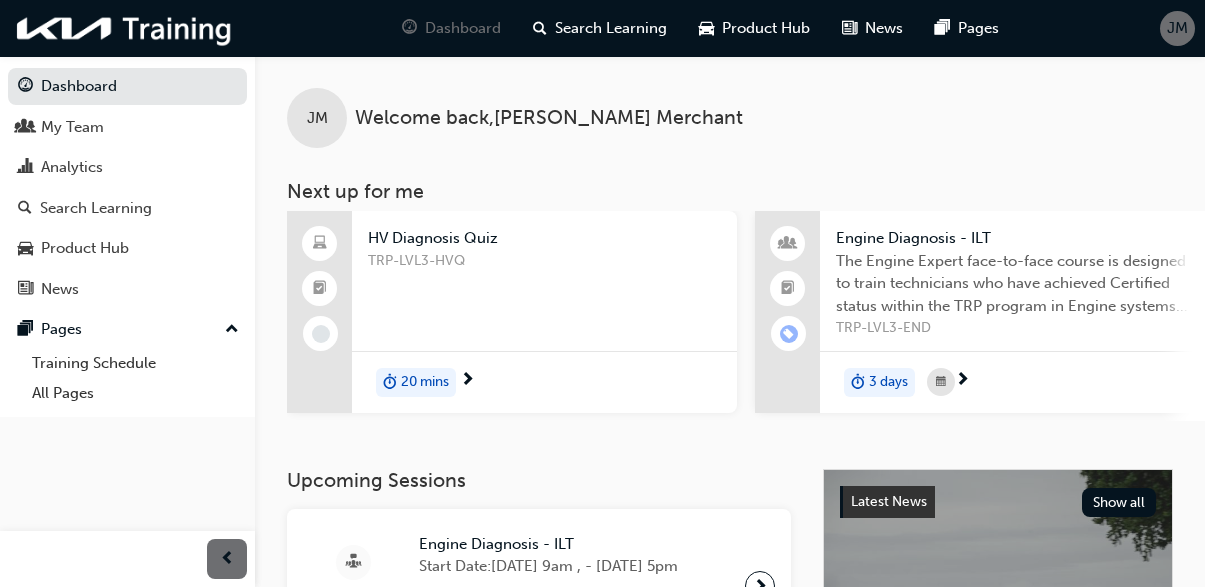 scroll, scrollTop: 0, scrollLeft: 0, axis: both 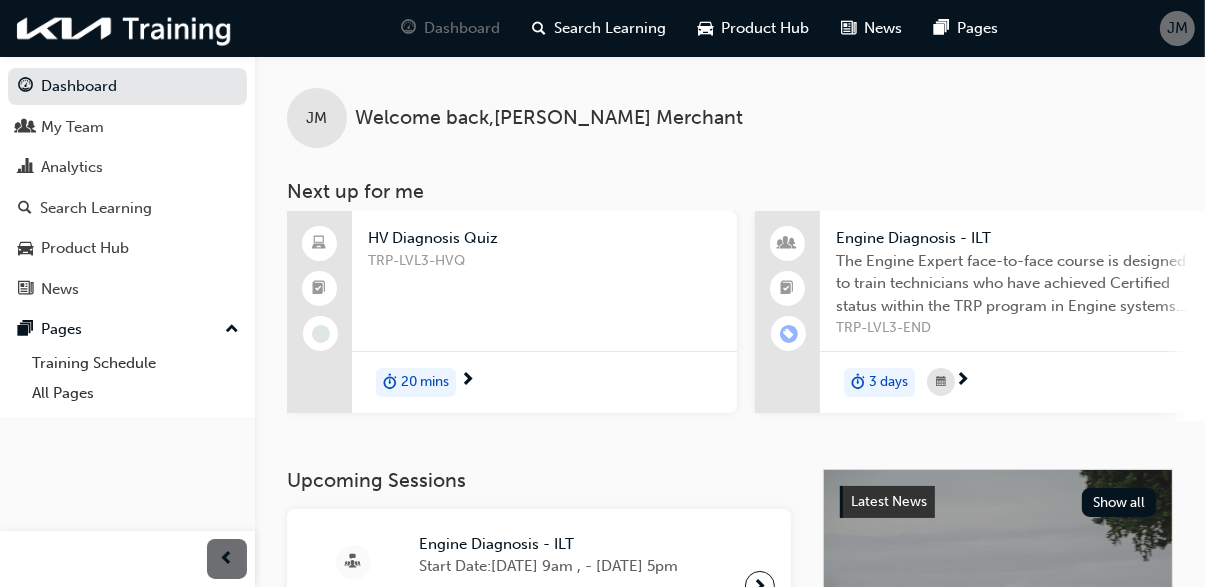 click on "TRP-LVL3-HVQ" at bounding box center (544, 290) 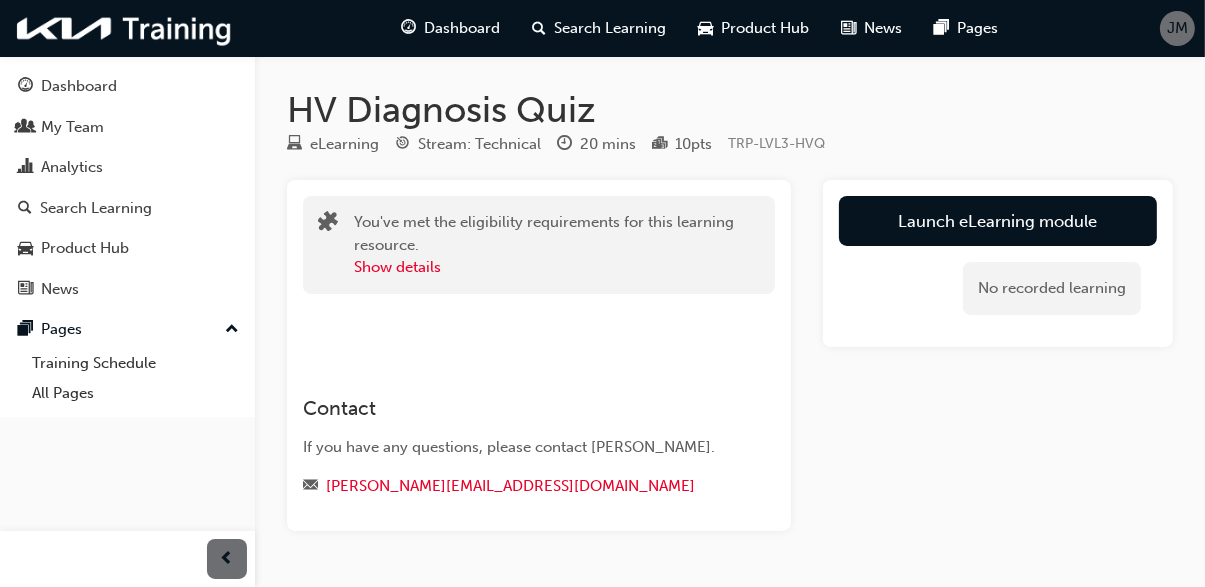 click at bounding box center (127, 559) 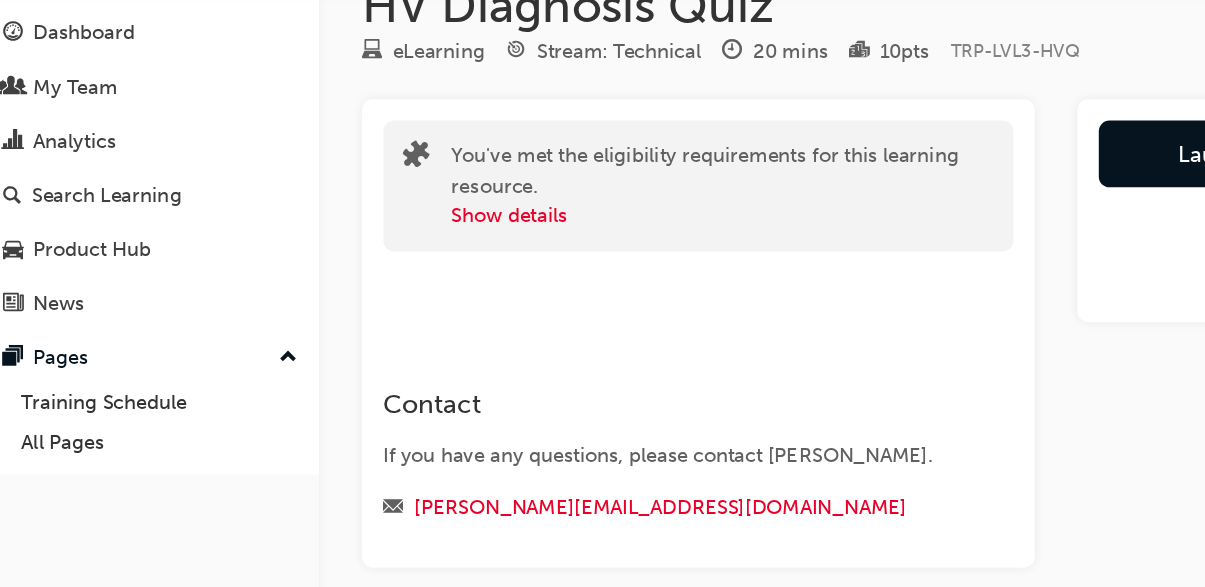 scroll, scrollTop: 45, scrollLeft: 0, axis: vertical 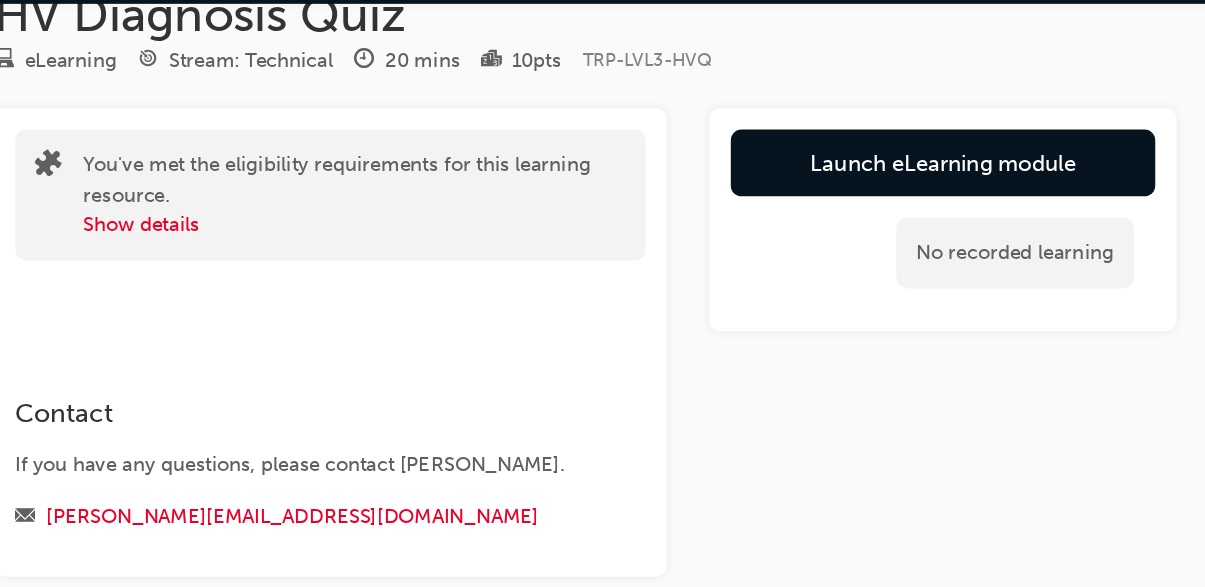 click on "Launch eLearning module" at bounding box center (998, 176) 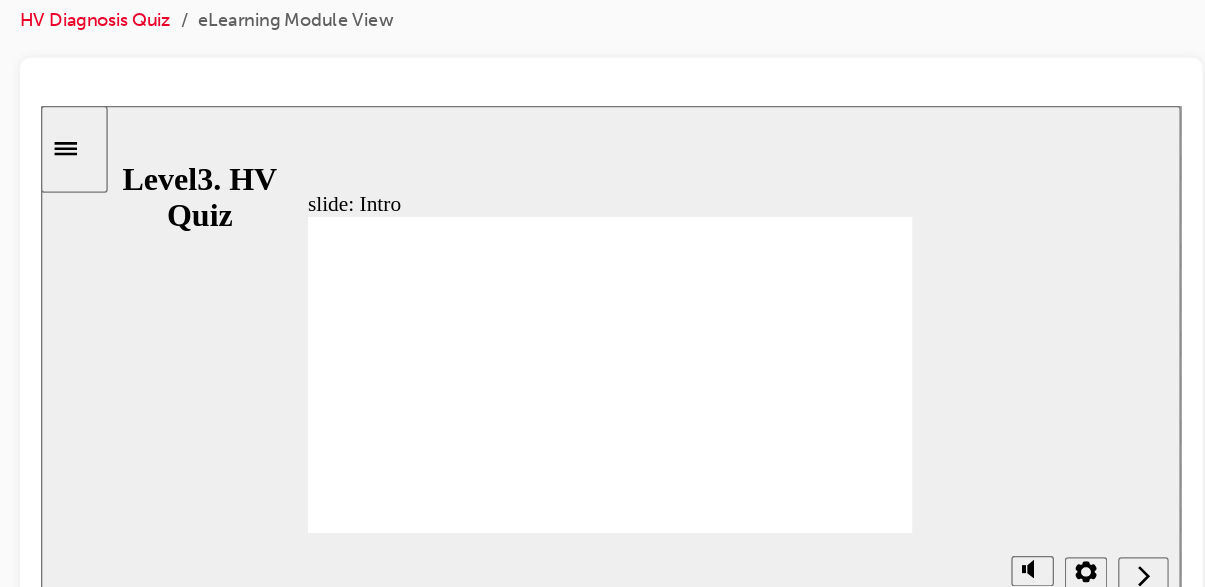 scroll, scrollTop: 0, scrollLeft: 0, axis: both 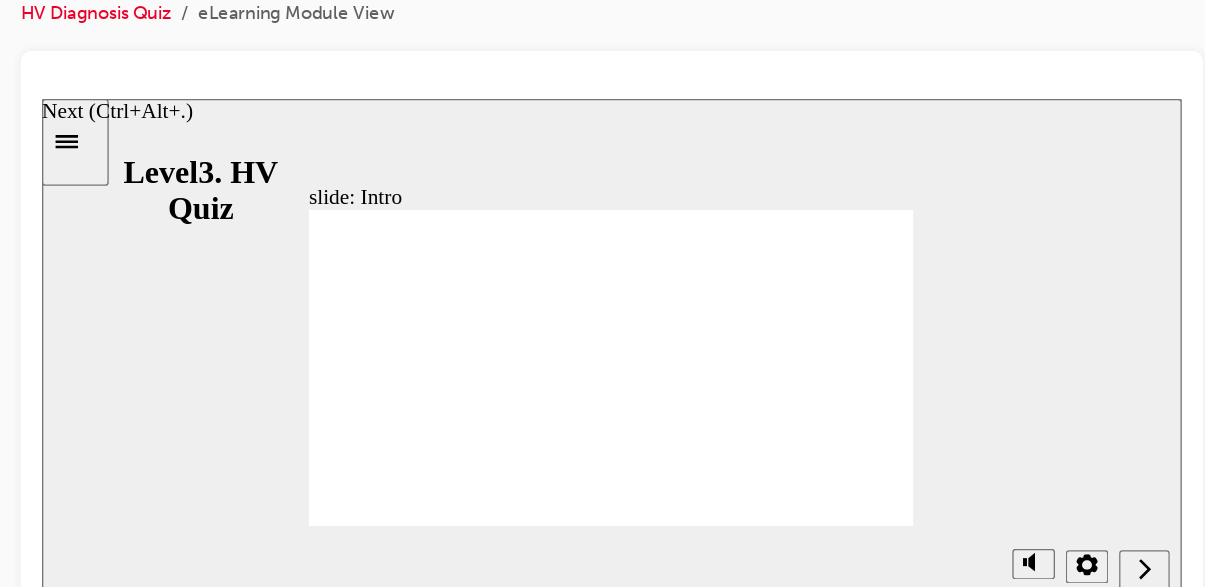 click at bounding box center (868, 451) 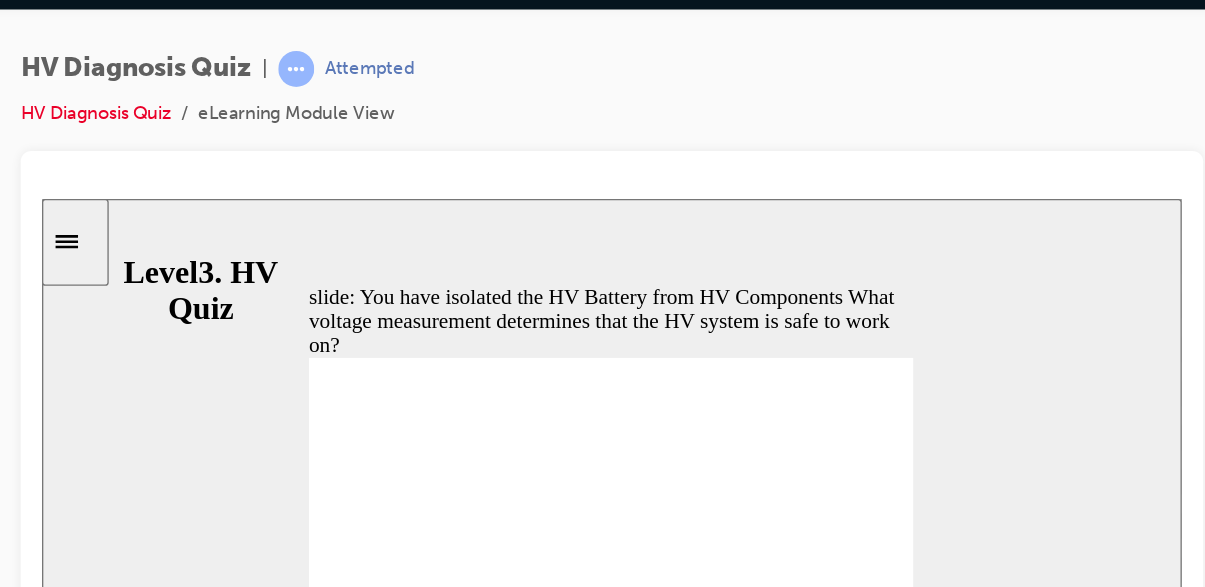 radio on "true" 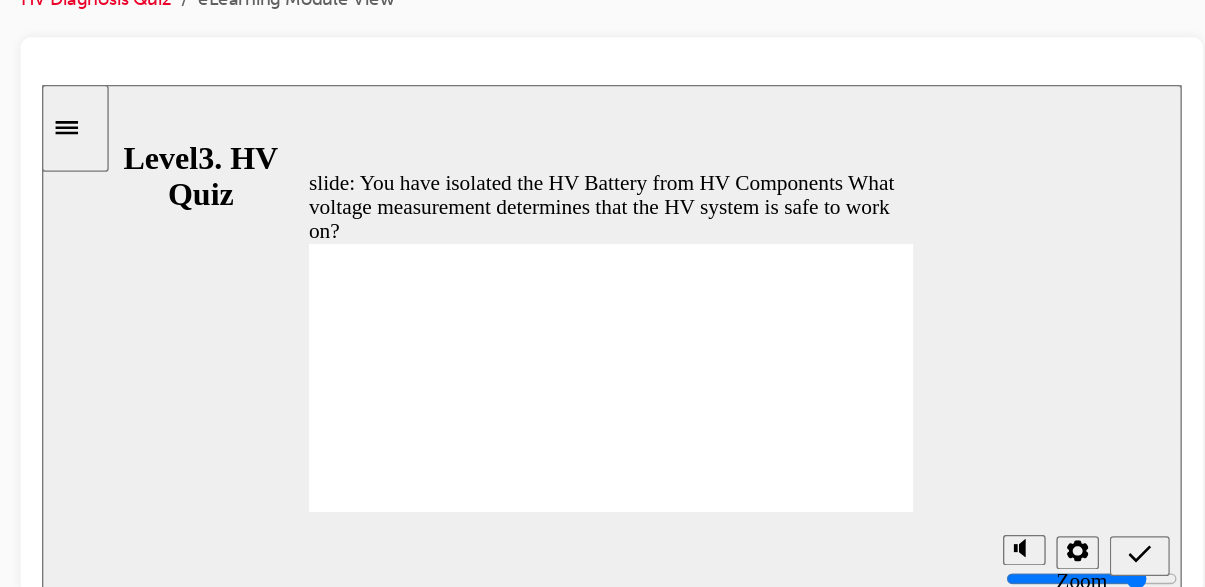 click 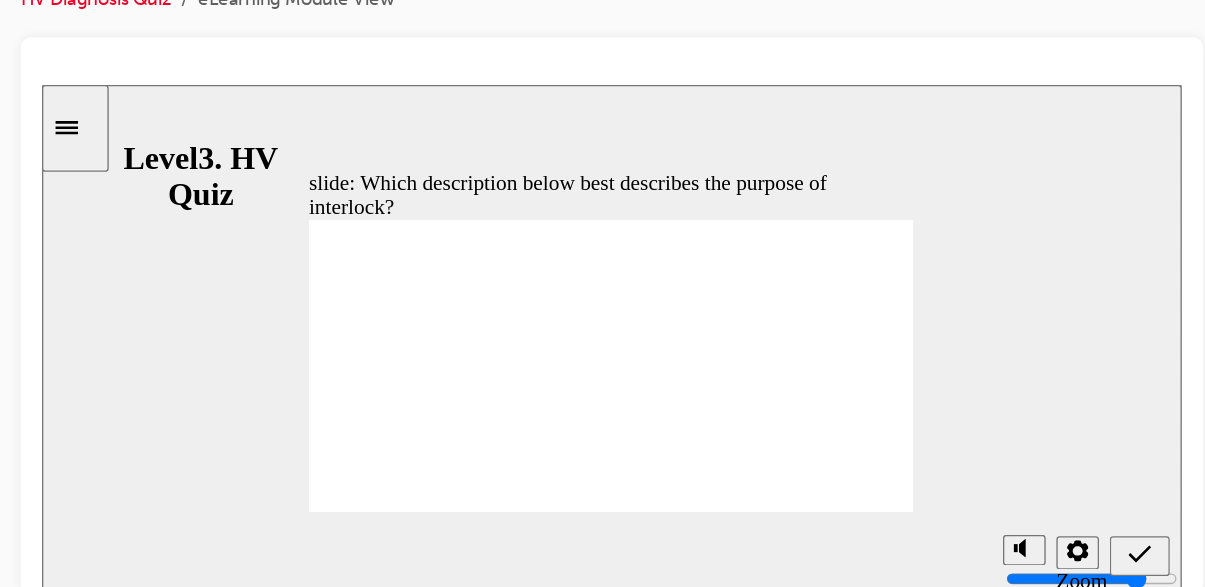 radio on "true" 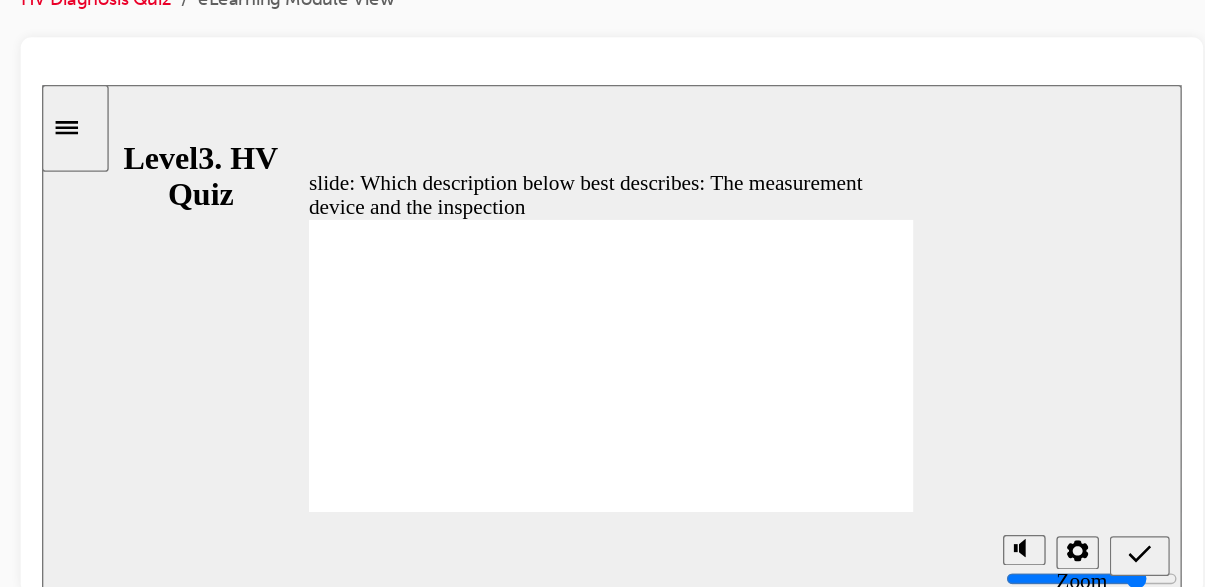 radio on "true" 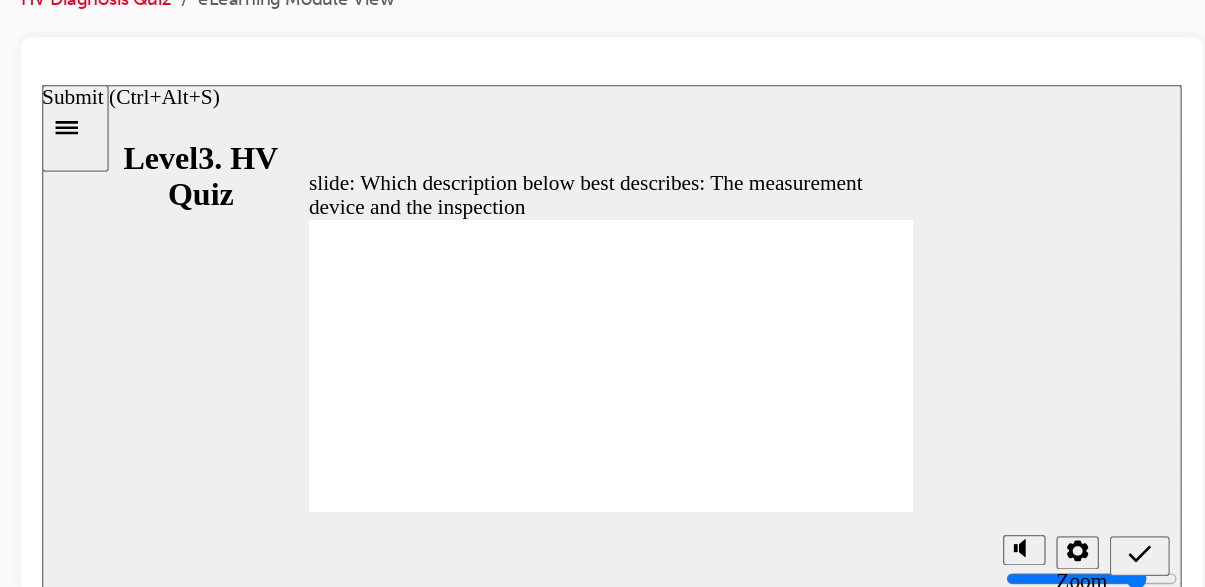 click 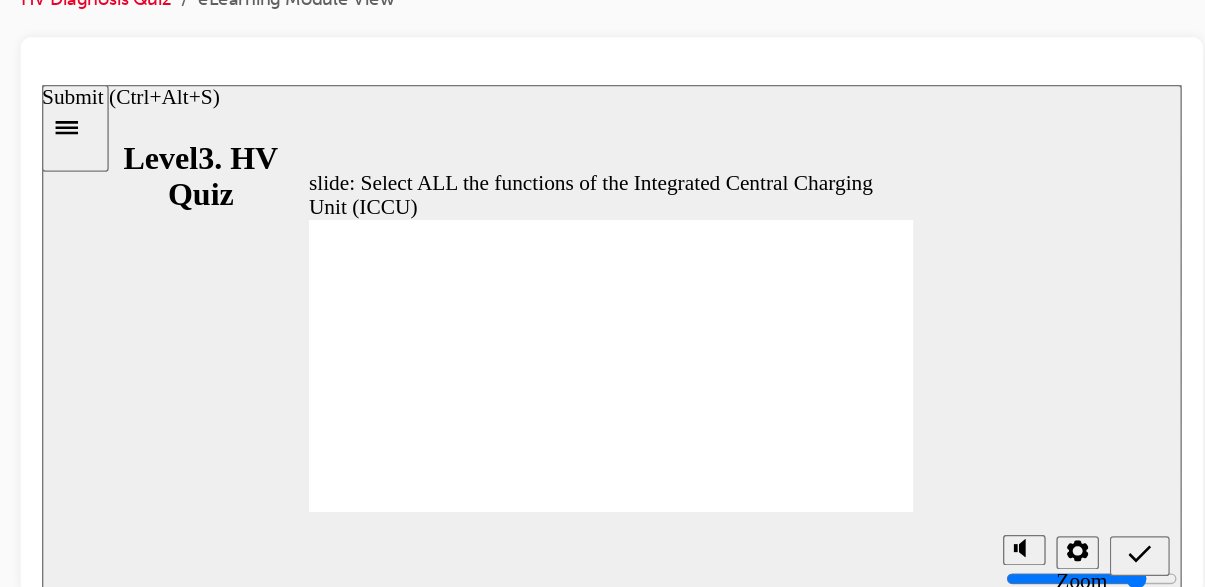 checkbox on "true" 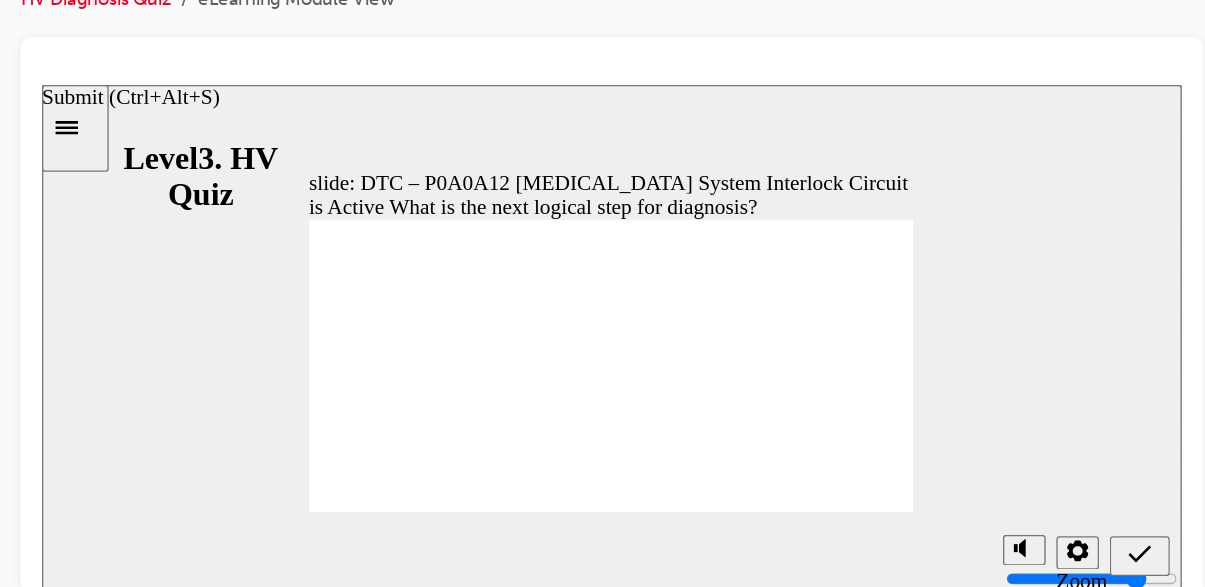 radio on "true" 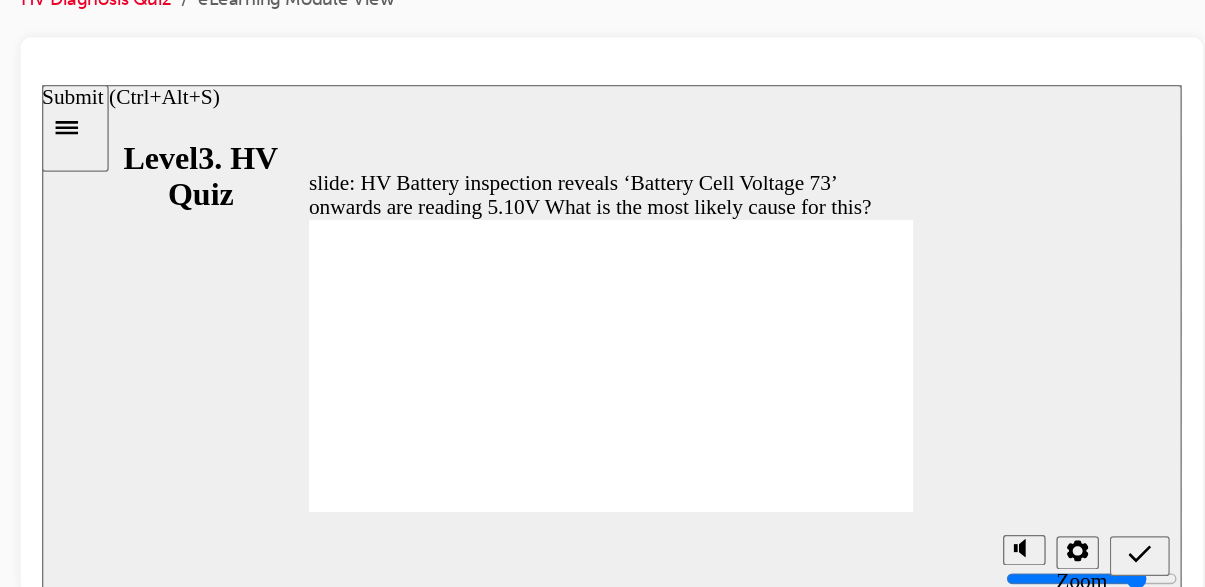 radio on "true" 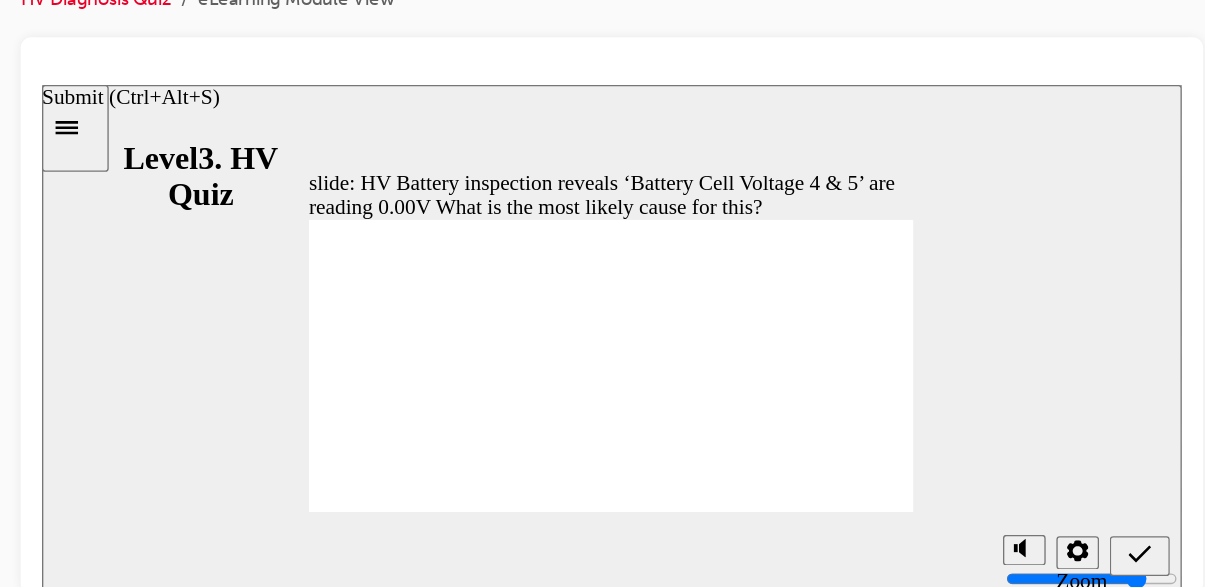 radio on "true" 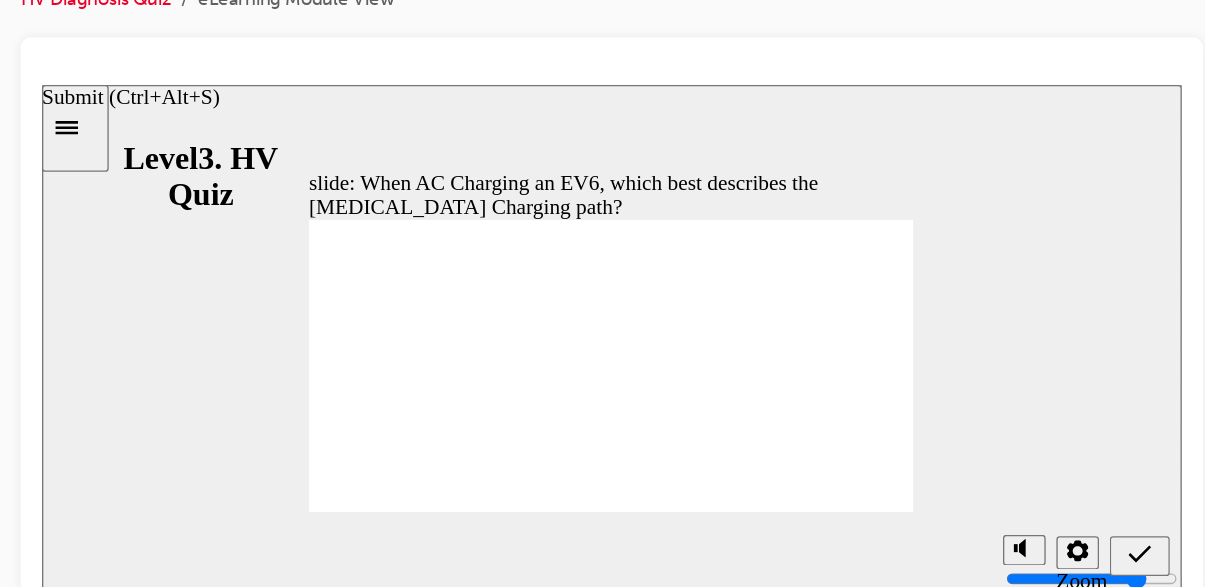 radio on "true" 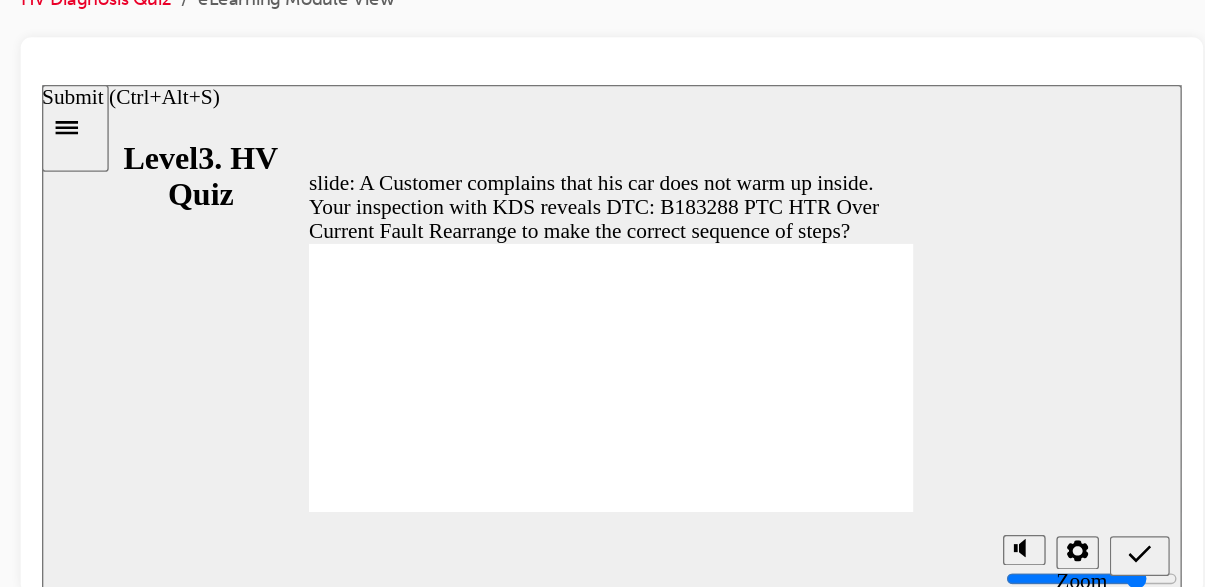 click 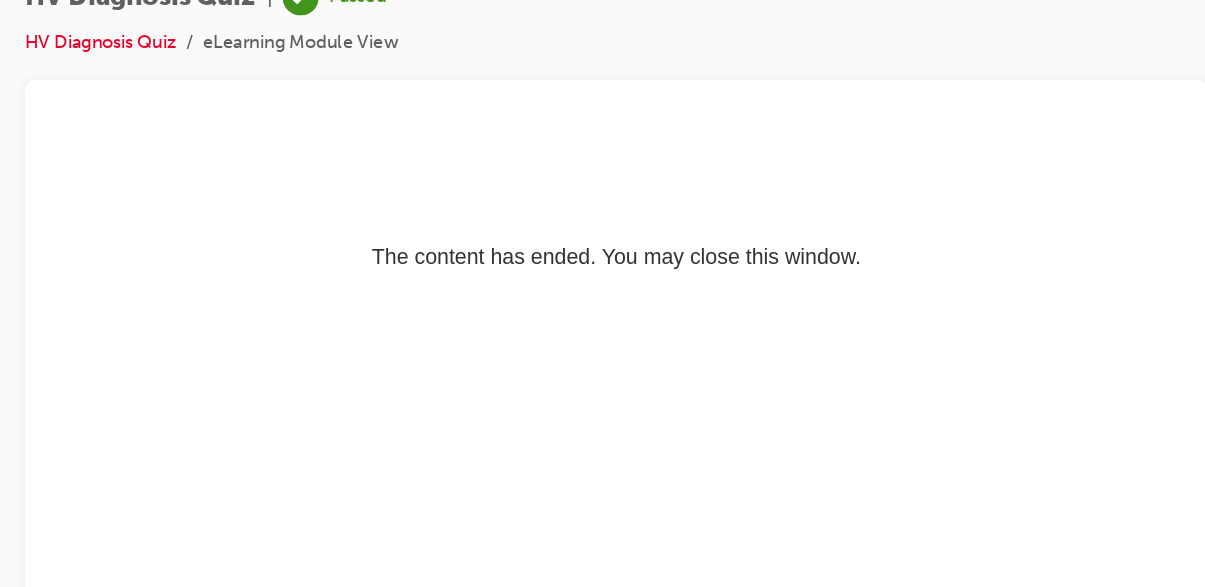 scroll, scrollTop: 0, scrollLeft: 0, axis: both 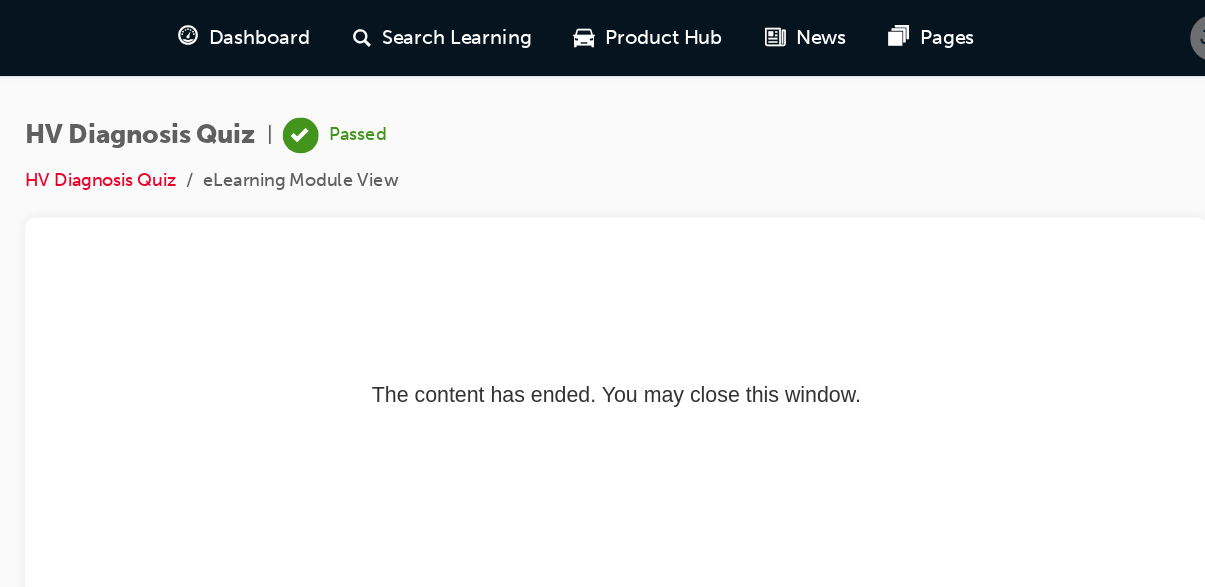 click on "Dashboard" at bounding box center (463, 28) 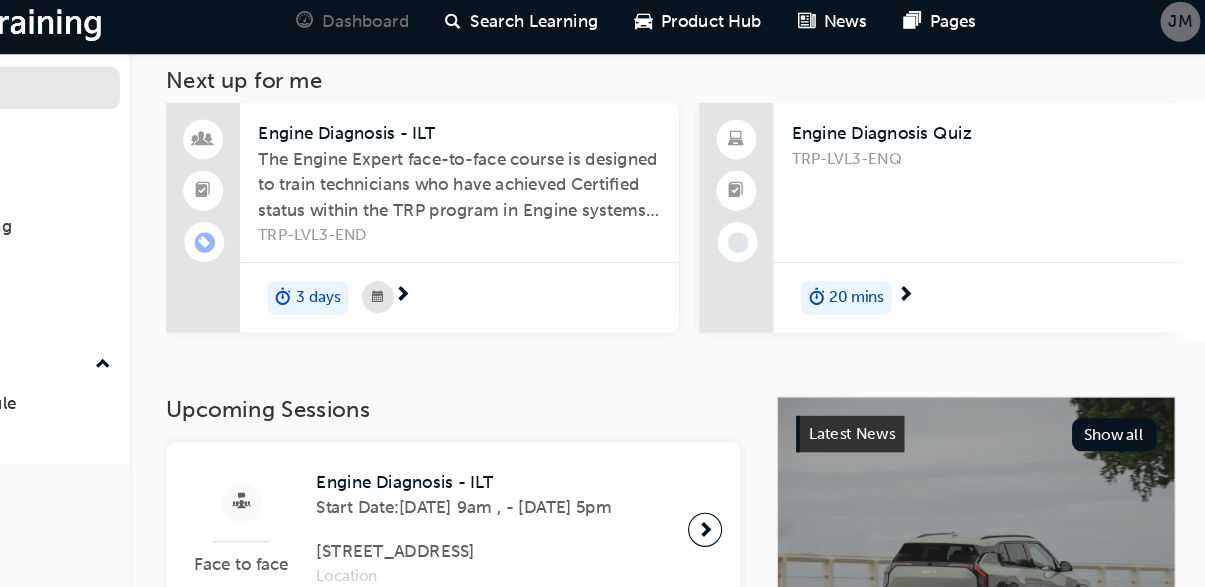 scroll, scrollTop: 112, scrollLeft: 0, axis: vertical 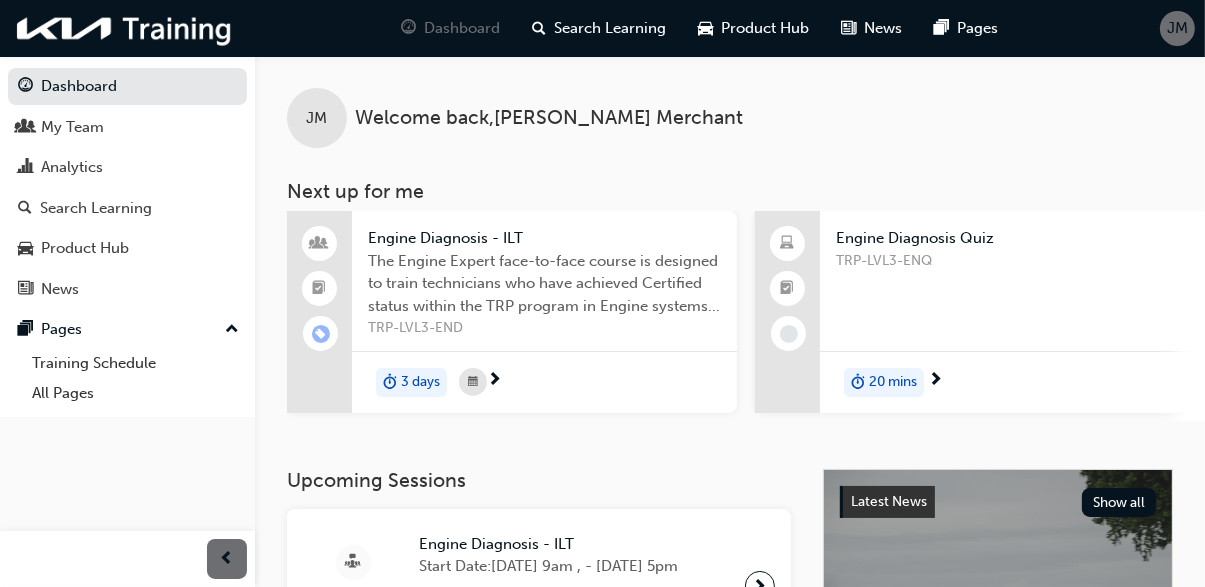 click on "My Team" at bounding box center [127, 127] 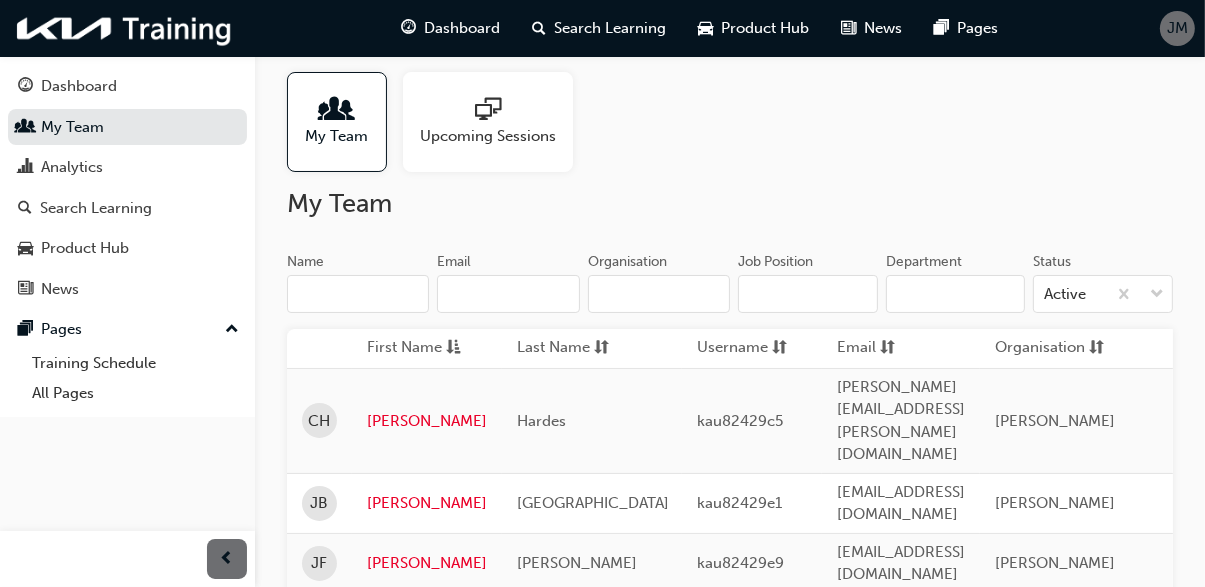 scroll, scrollTop: 0, scrollLeft: 0, axis: both 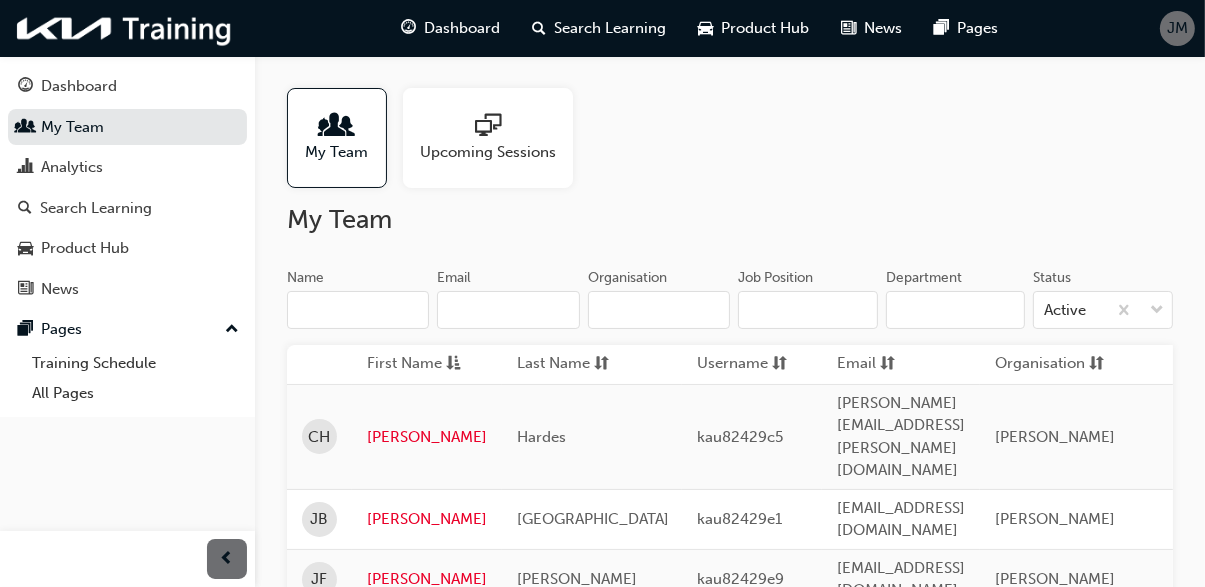 click on "Analytics" at bounding box center (72, 167) 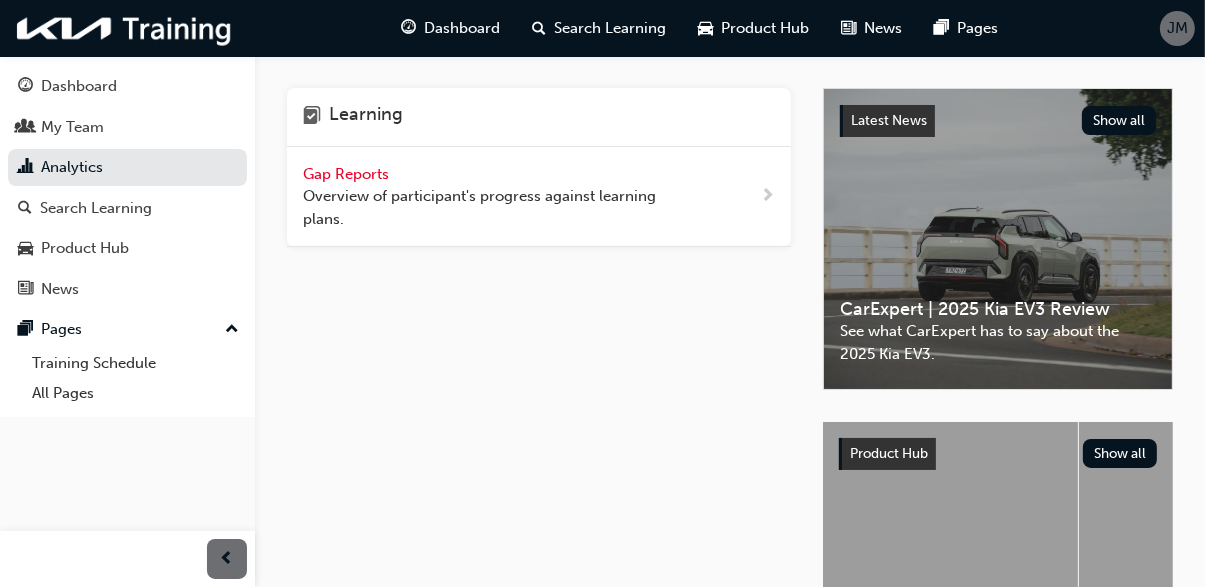 click on "Gap Reports   Overview of participant's progress against learning plans." at bounding box center [539, 197] 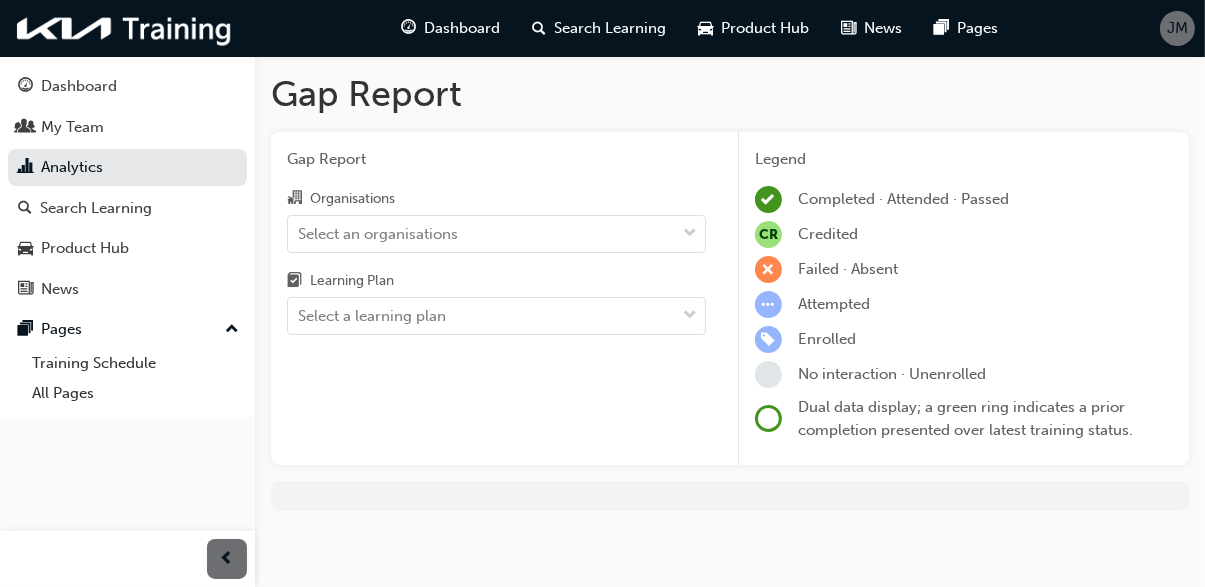 click on "My Team" at bounding box center [127, 127] 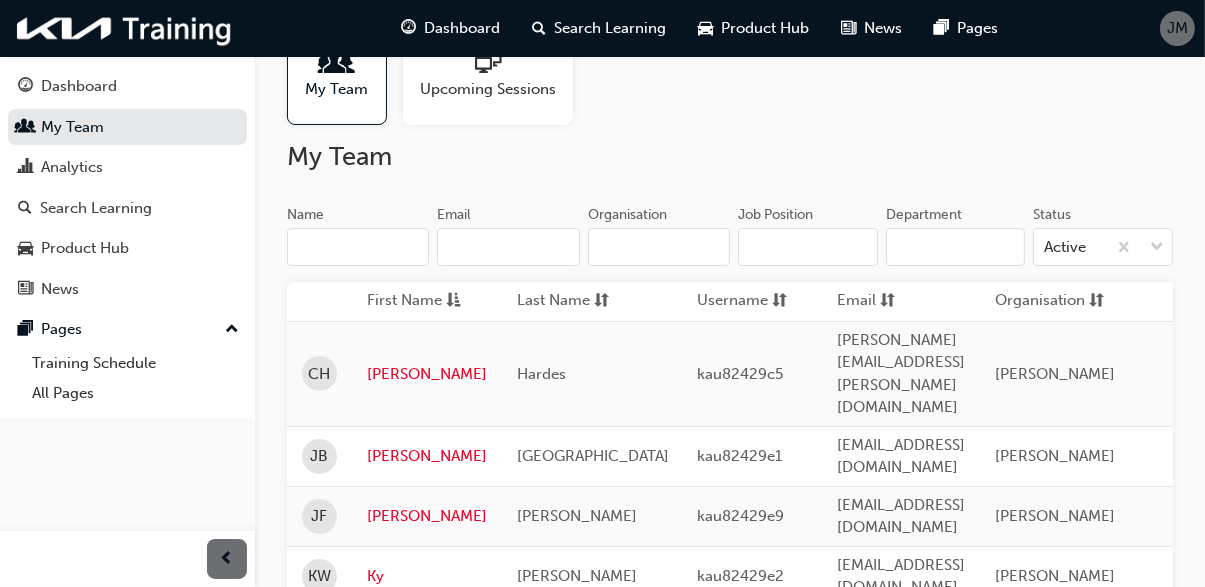 scroll, scrollTop: 0, scrollLeft: 0, axis: both 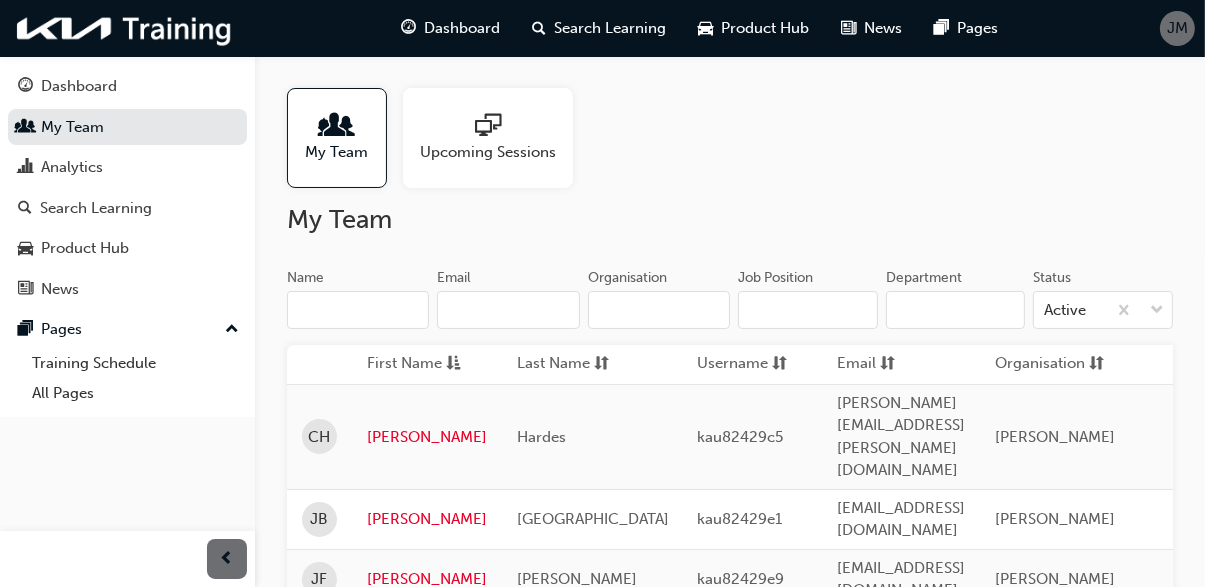click at bounding box center (488, 127) 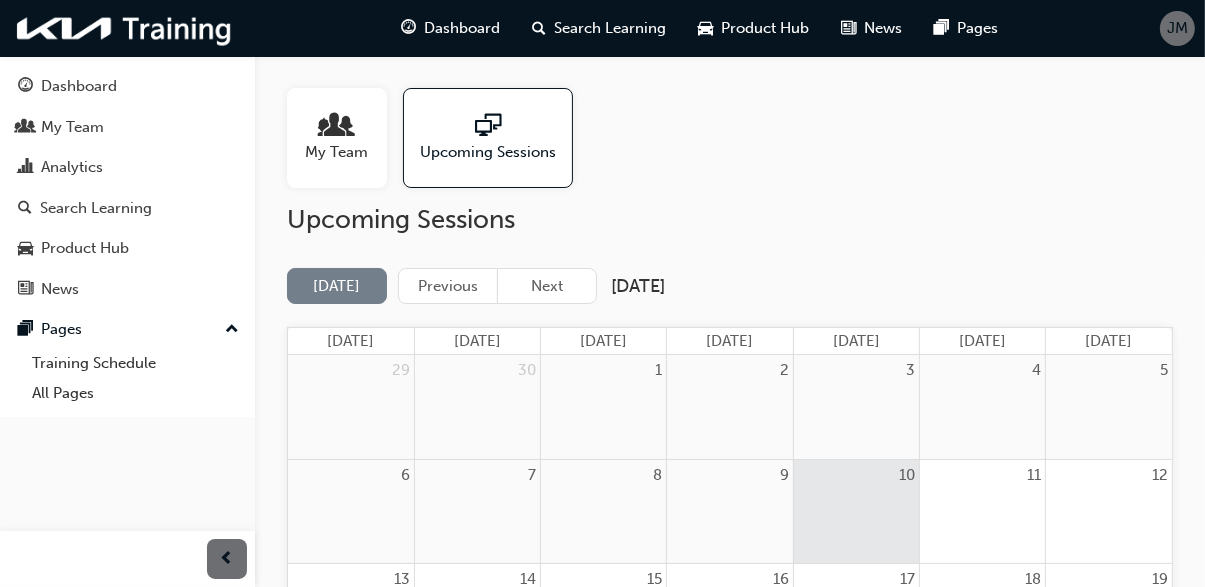 click on "Dashboard" at bounding box center [463, 28] 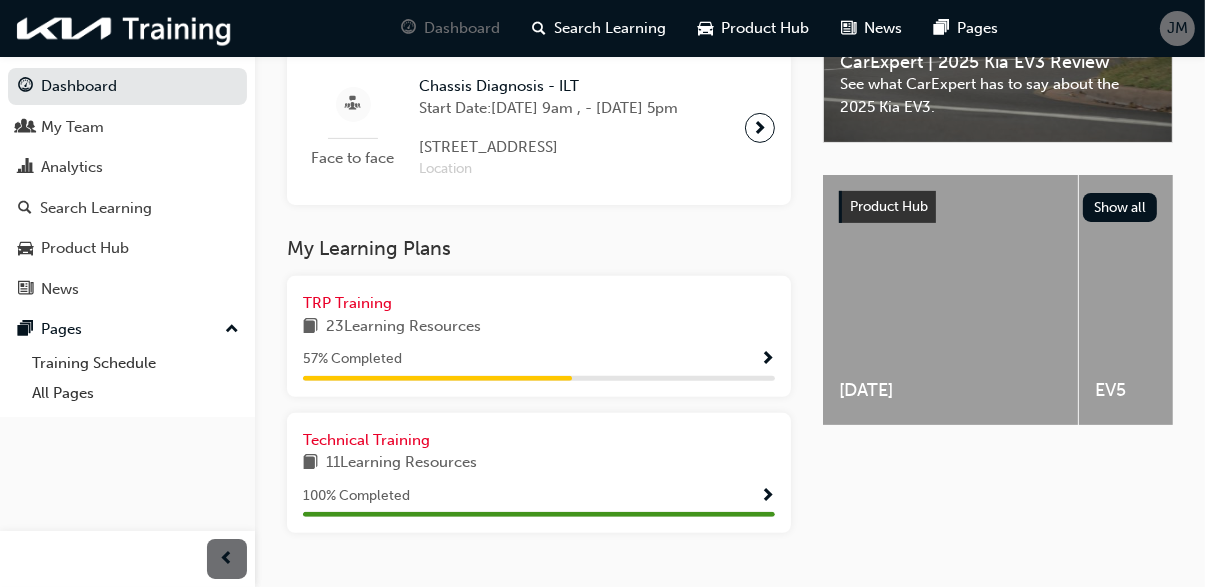 scroll, scrollTop: 633, scrollLeft: 0, axis: vertical 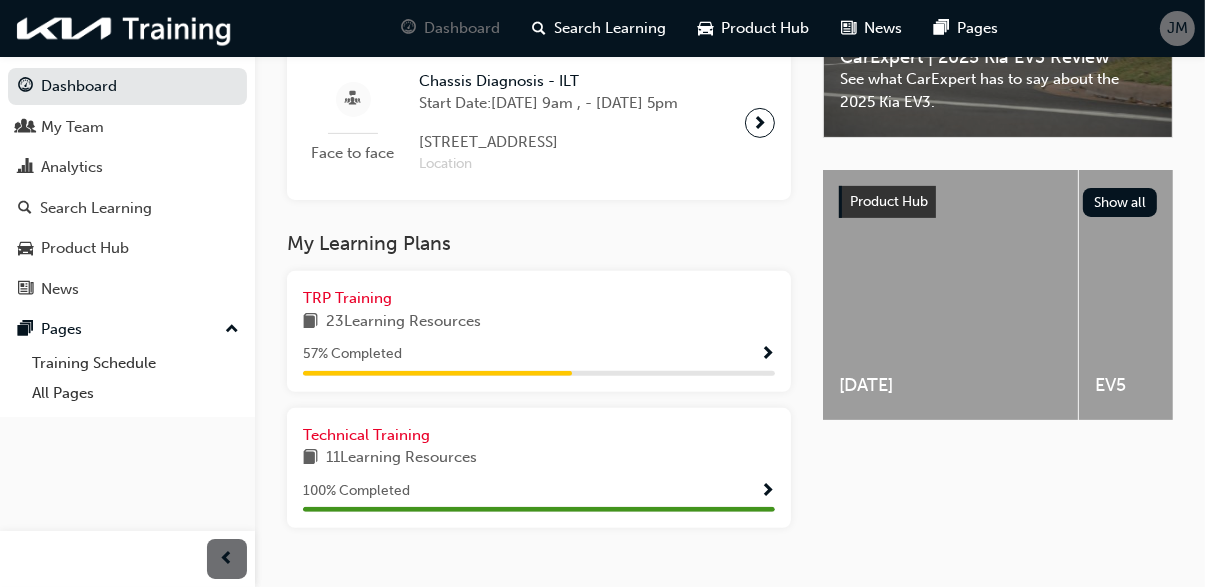 click on "23  Learning Resources" at bounding box center [539, 322] 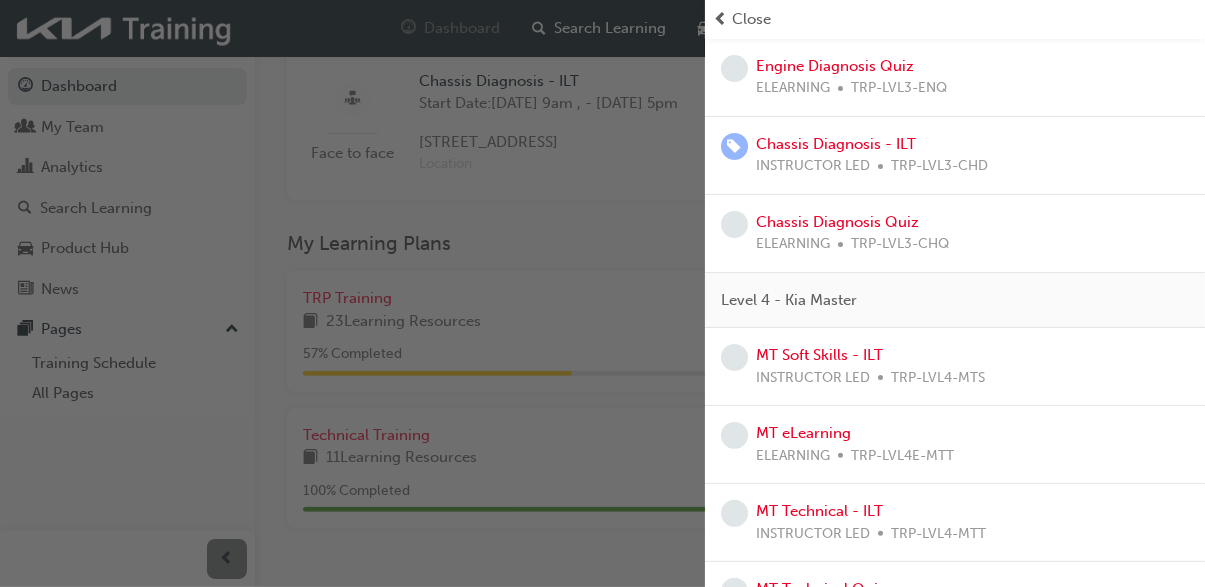 scroll, scrollTop: 414, scrollLeft: 0, axis: vertical 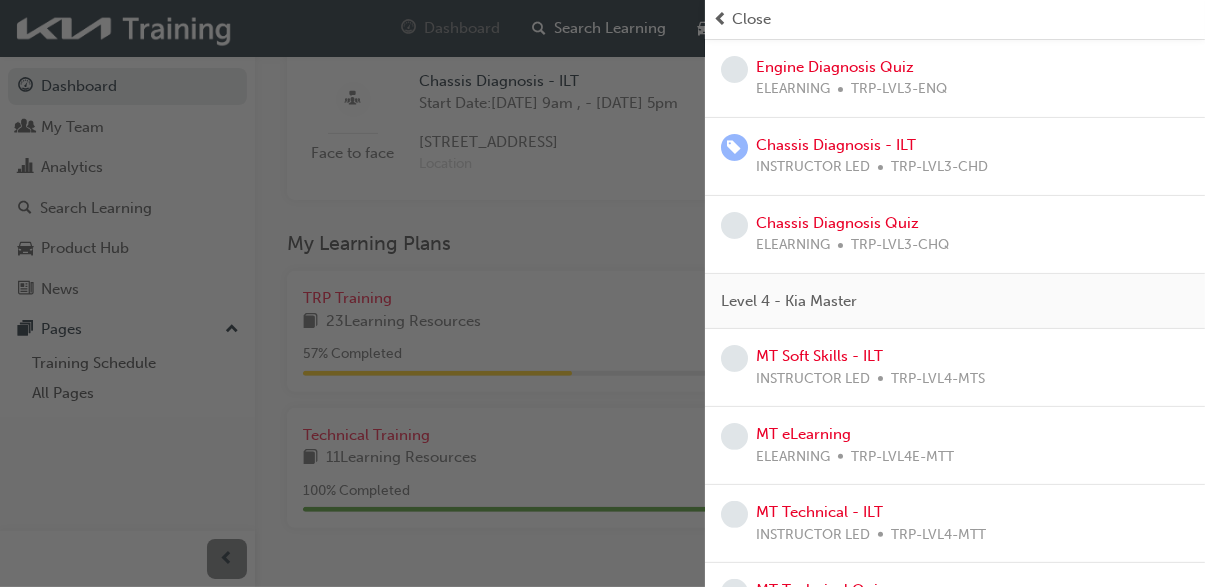 click on "TRP-LVL4-MTS" at bounding box center [938, 379] 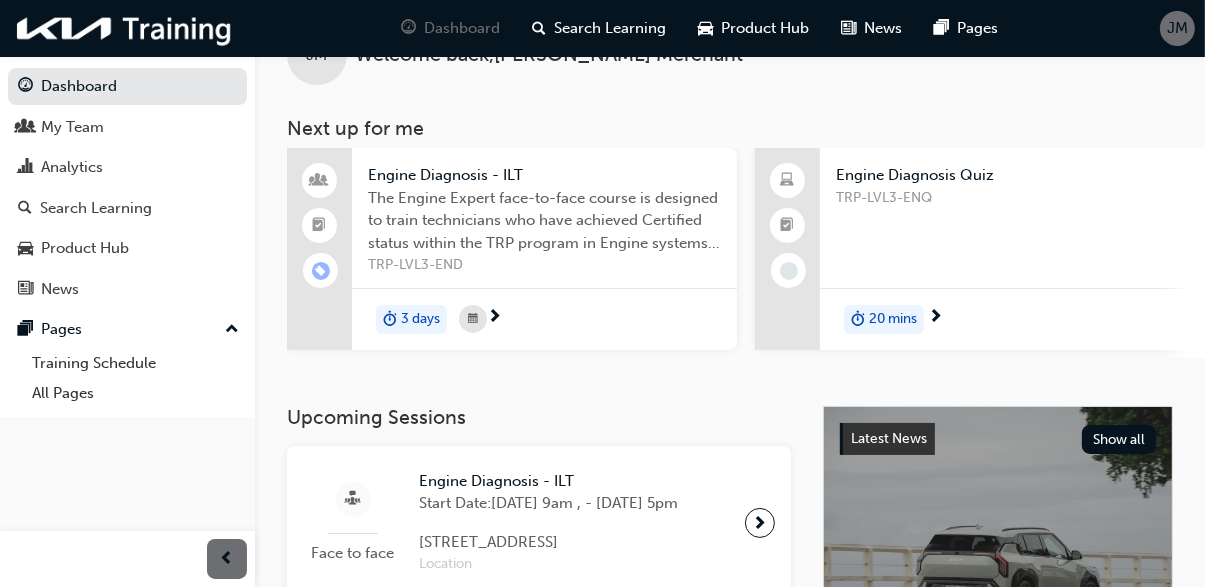 scroll, scrollTop: 0, scrollLeft: 0, axis: both 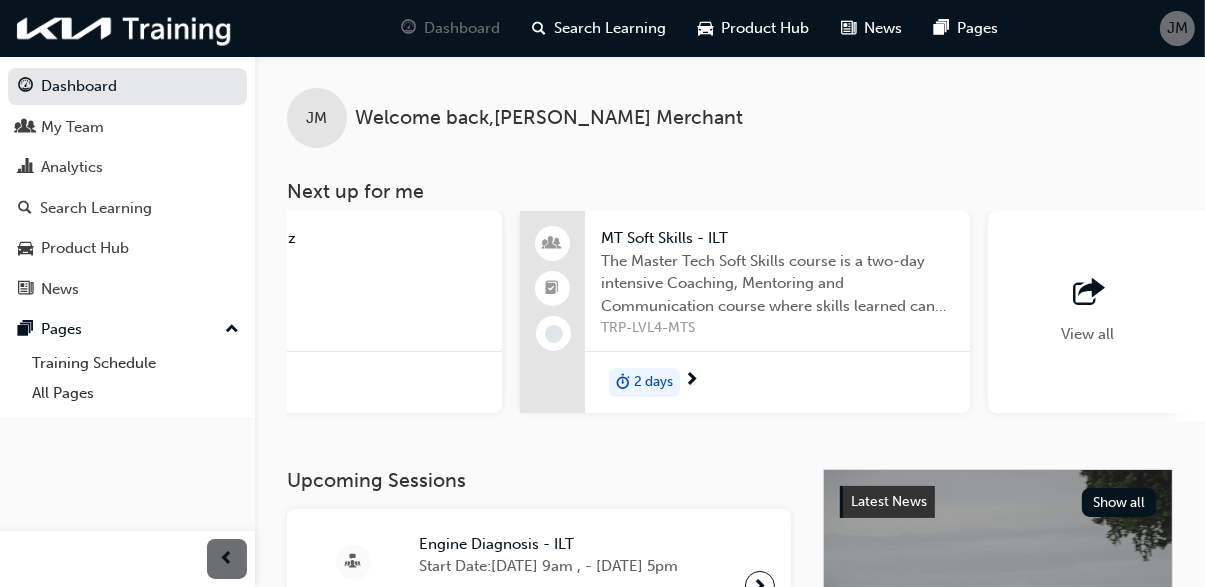 click on "The Master Tech Soft Skills course is a two-day intensive Coaching, Mentoring and Communication course where skills learned can be practiced both in the Workshop environment and when dealing with Customers." at bounding box center (777, 284) 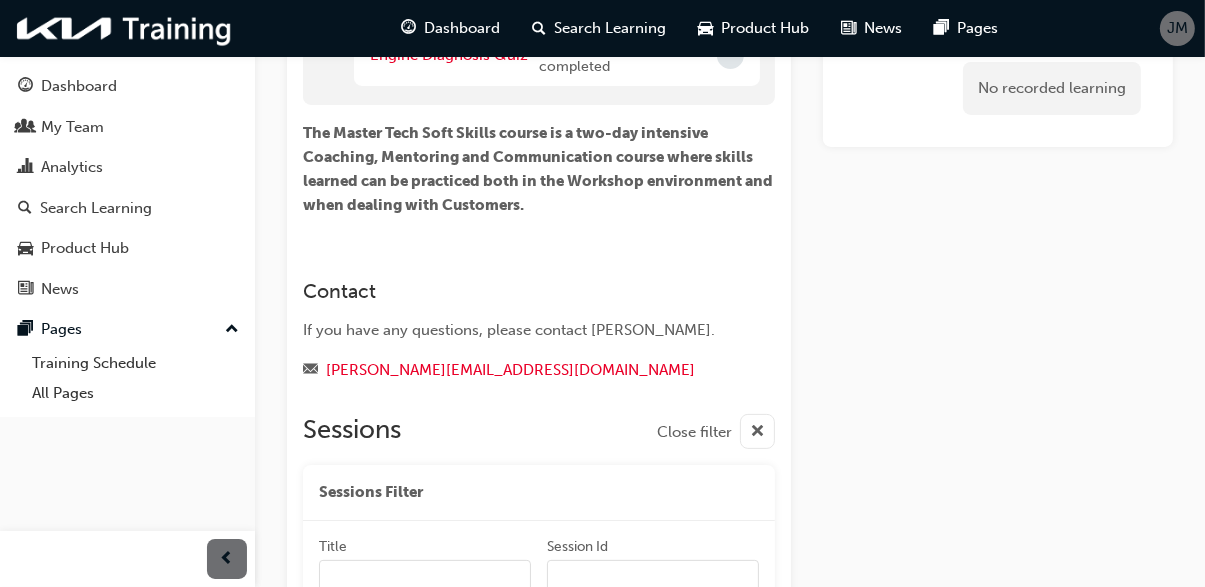 scroll, scrollTop: 0, scrollLeft: 0, axis: both 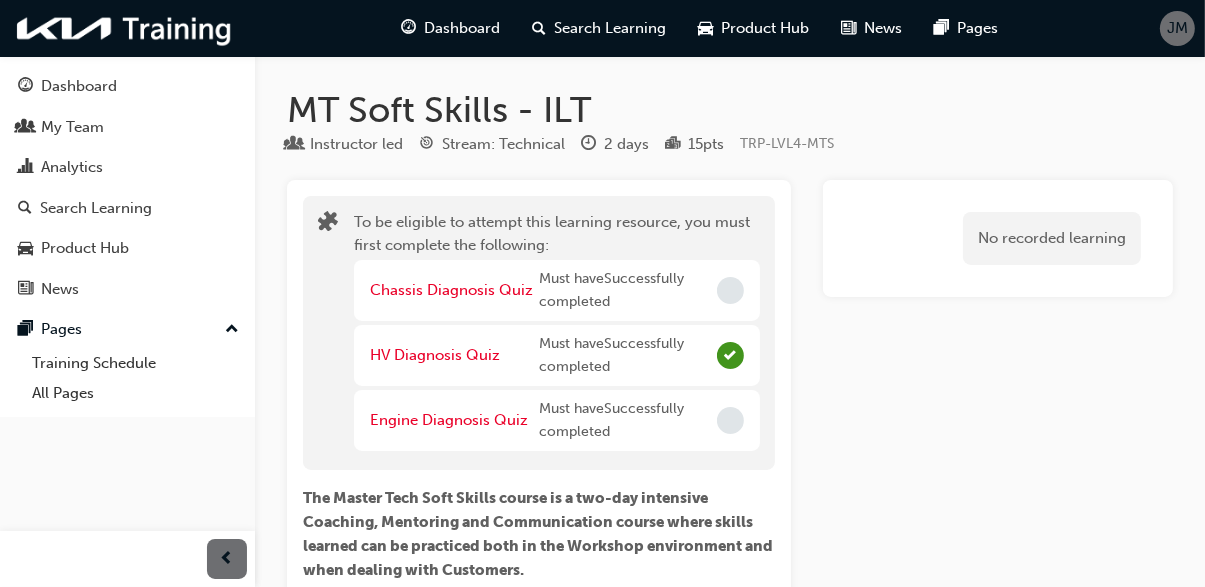 click on "Dashboard" at bounding box center (463, 28) 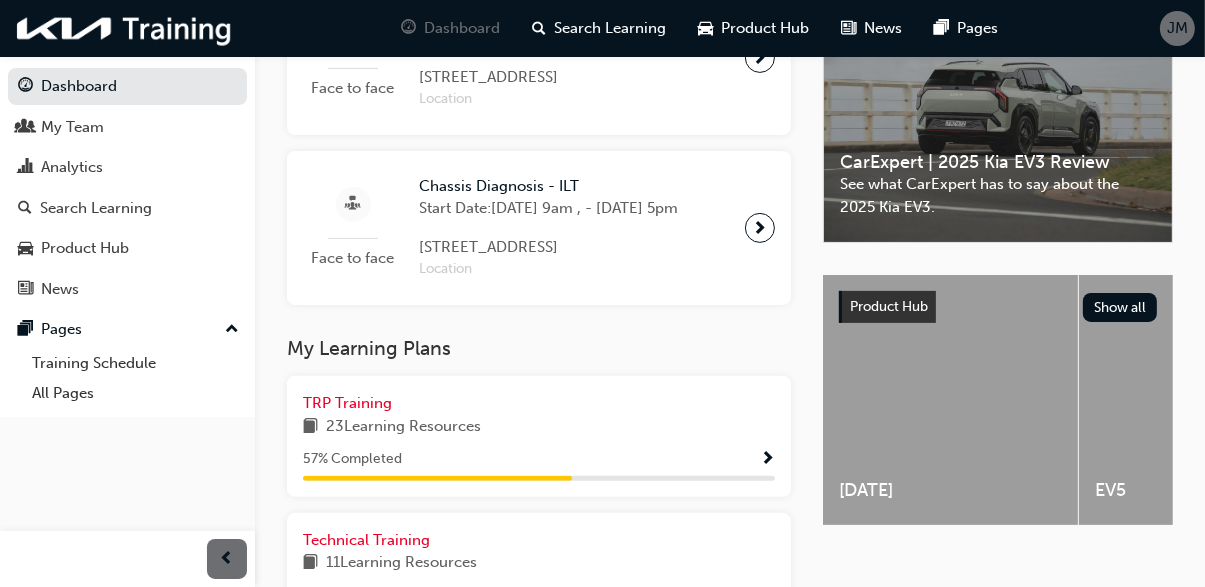 scroll, scrollTop: 633, scrollLeft: 0, axis: vertical 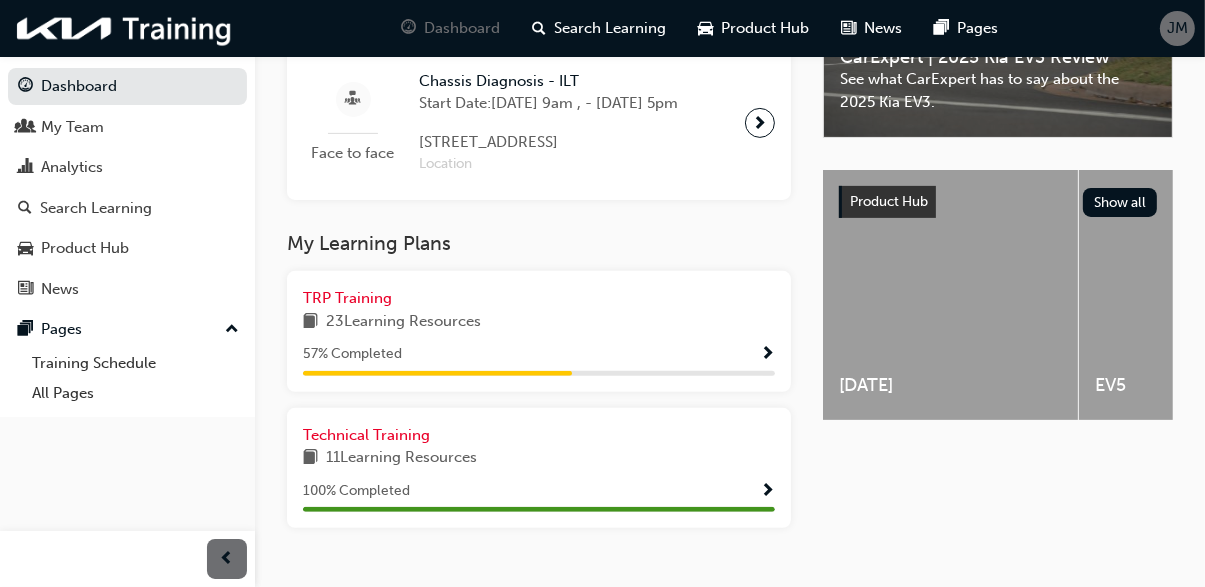 click on "11  Learning Resources" at bounding box center [401, 458] 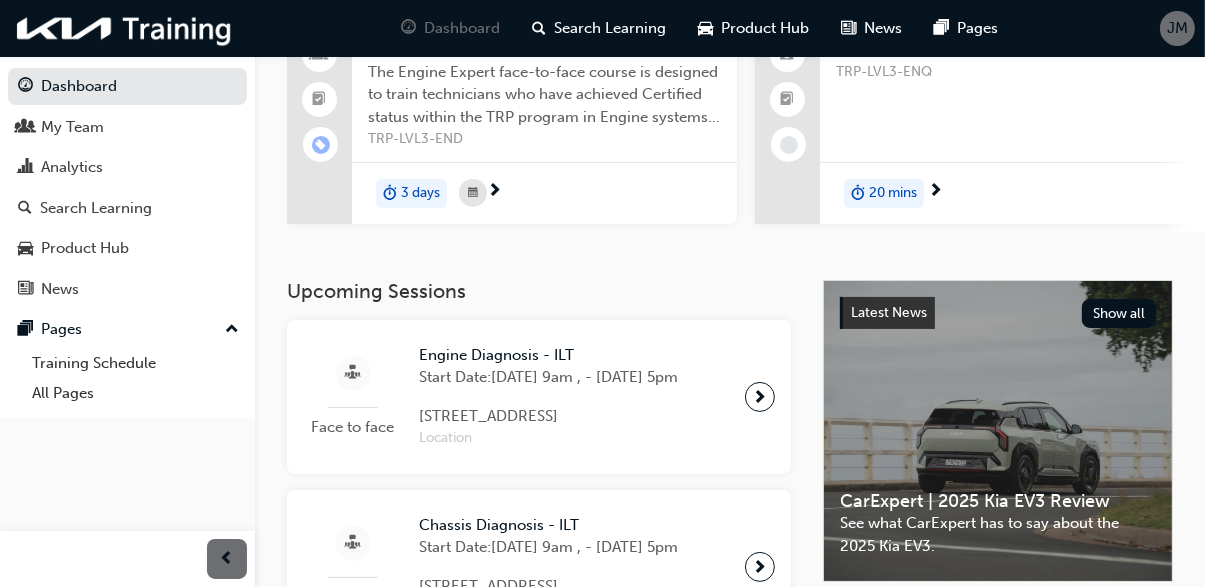 scroll, scrollTop: 0, scrollLeft: 0, axis: both 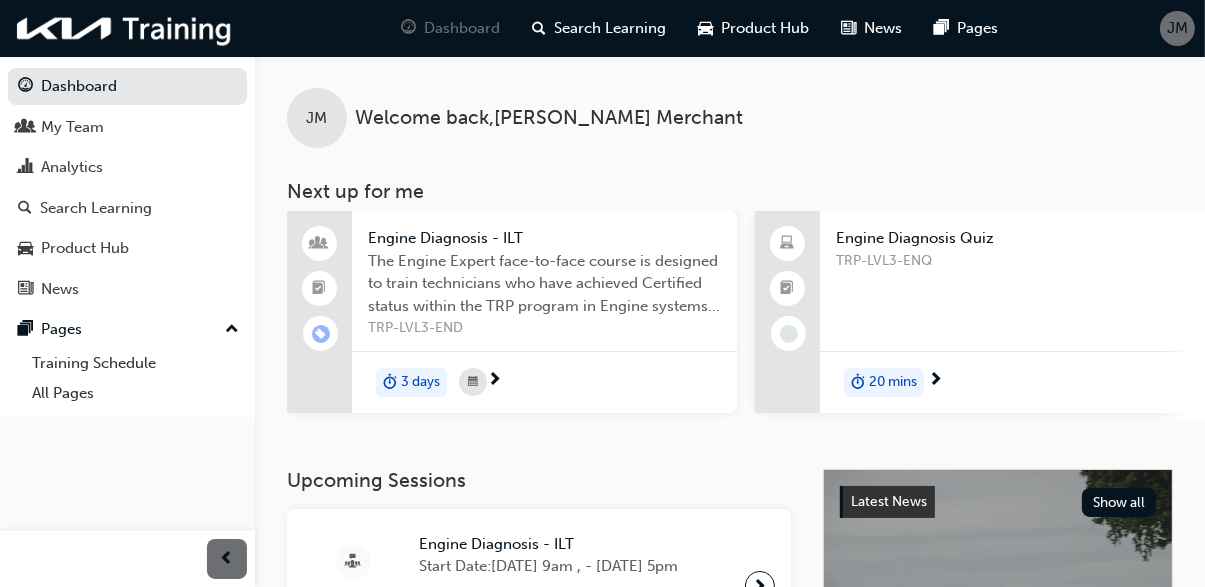click on "JM" at bounding box center (1177, 28) 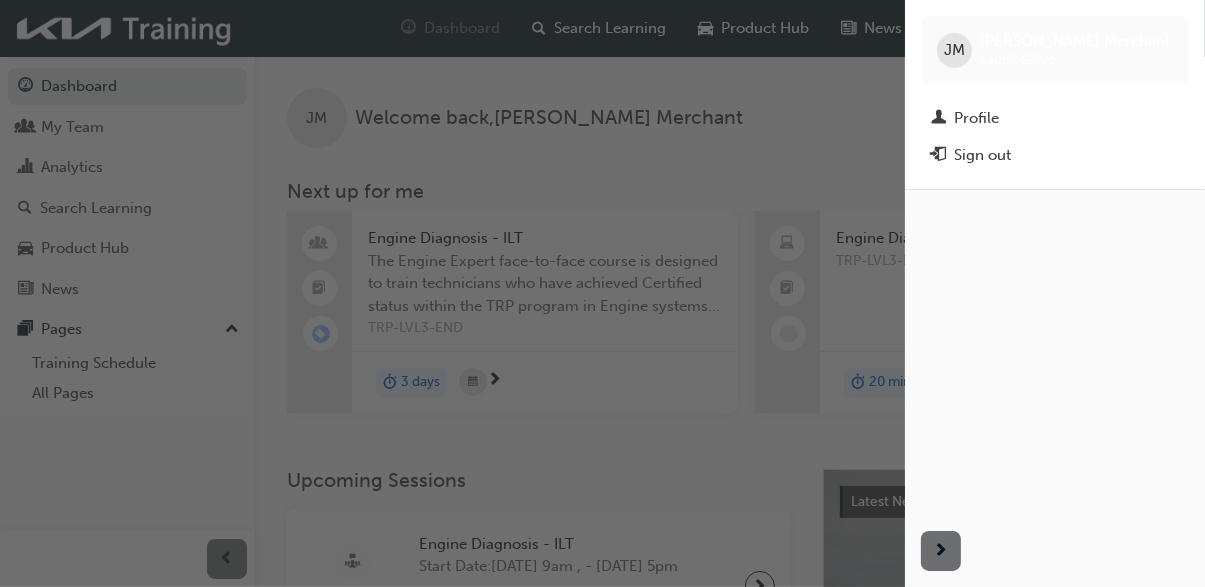 click on "Sign out" at bounding box center [982, 155] 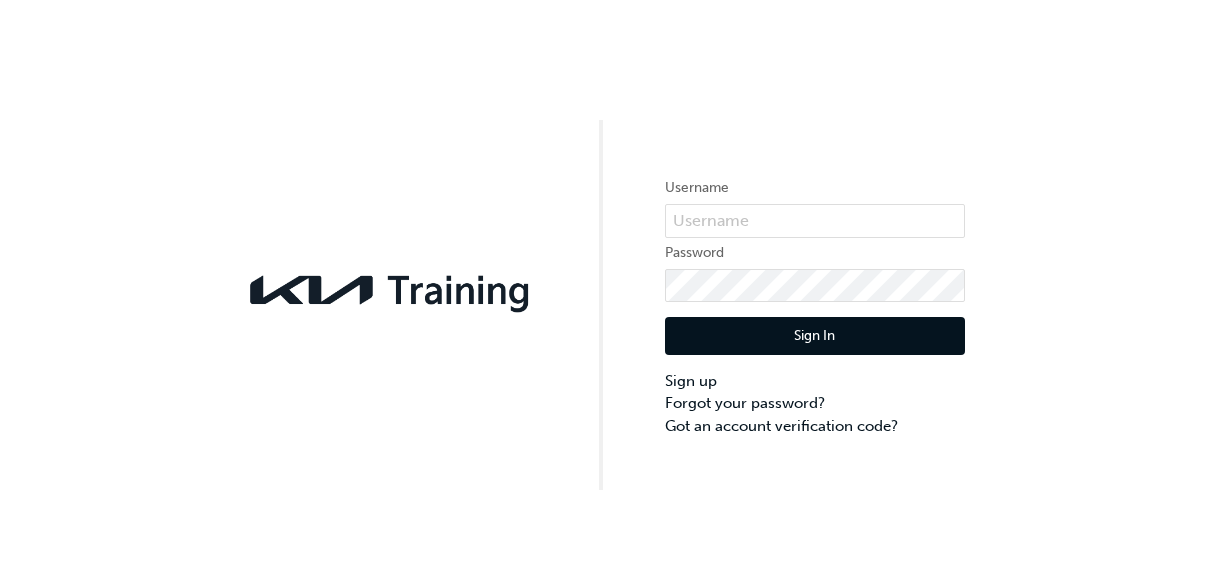 scroll, scrollTop: 0, scrollLeft: 0, axis: both 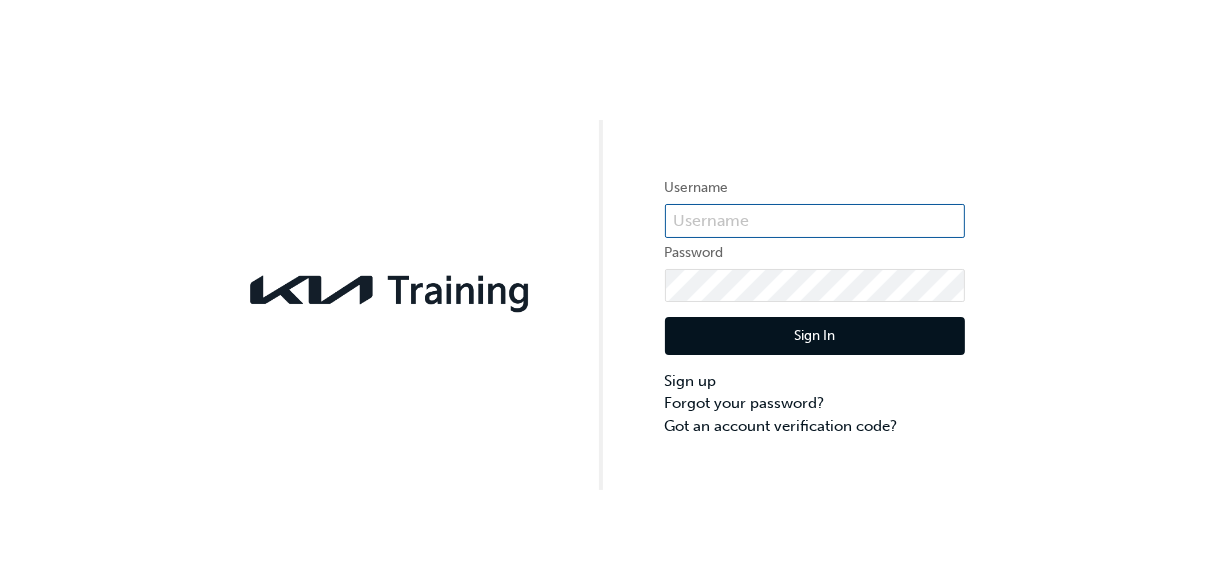 click at bounding box center (815, 221) 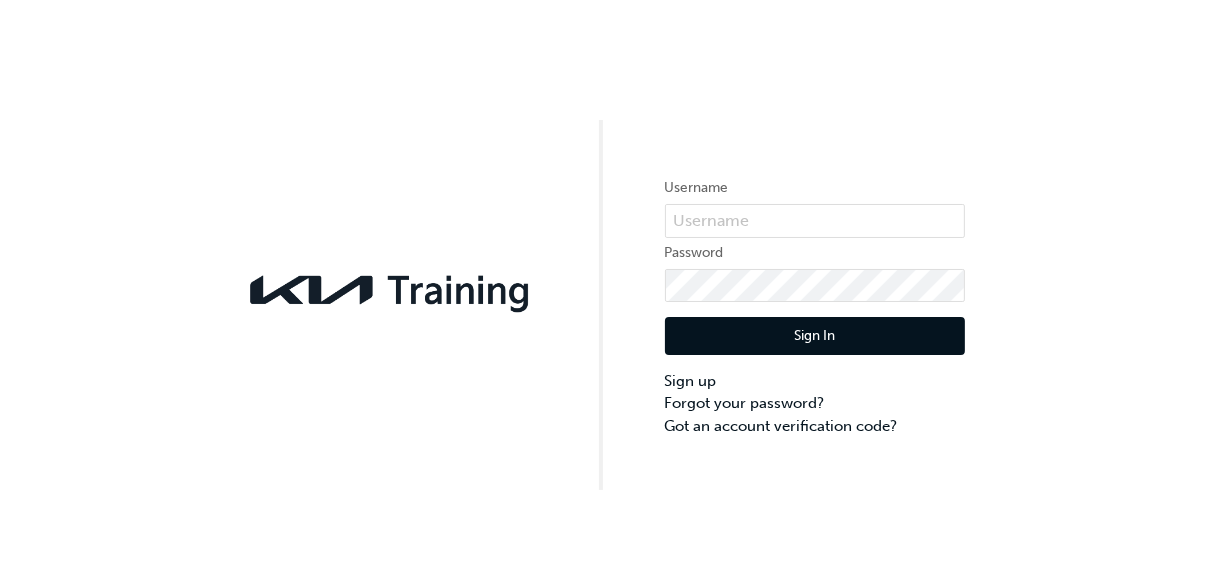 click on "Username Password Sign In Sign up Forgot your password? Got an account verification code?" at bounding box center (602, 245) 